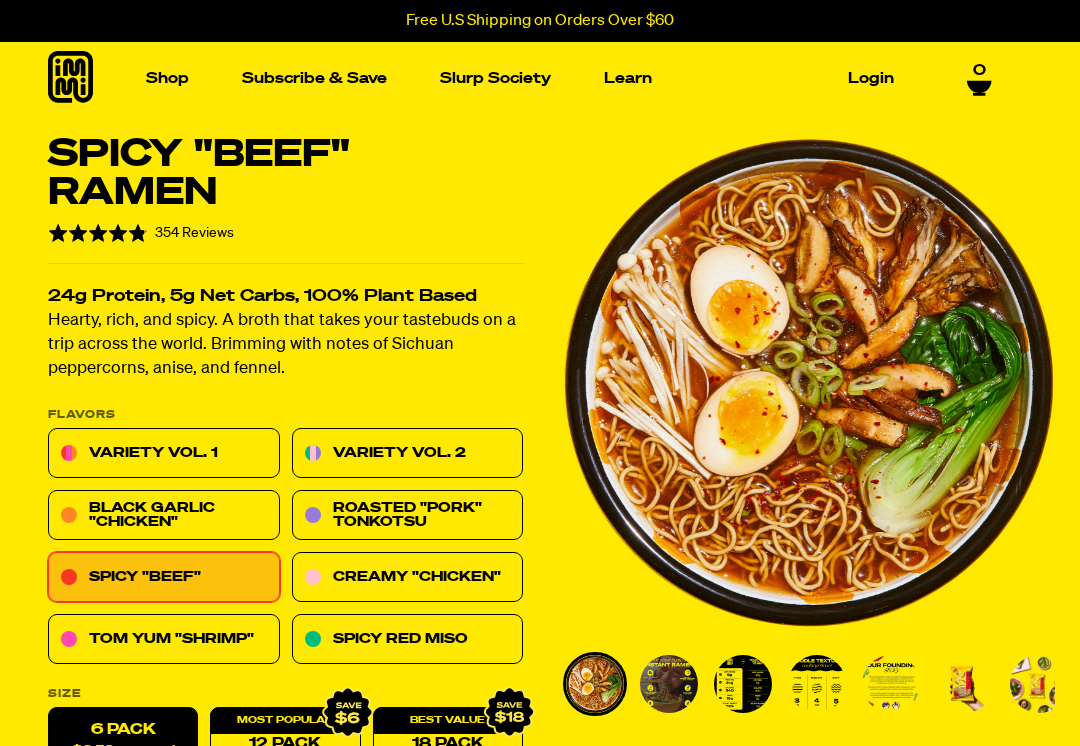 scroll, scrollTop: 0, scrollLeft: 0, axis: both 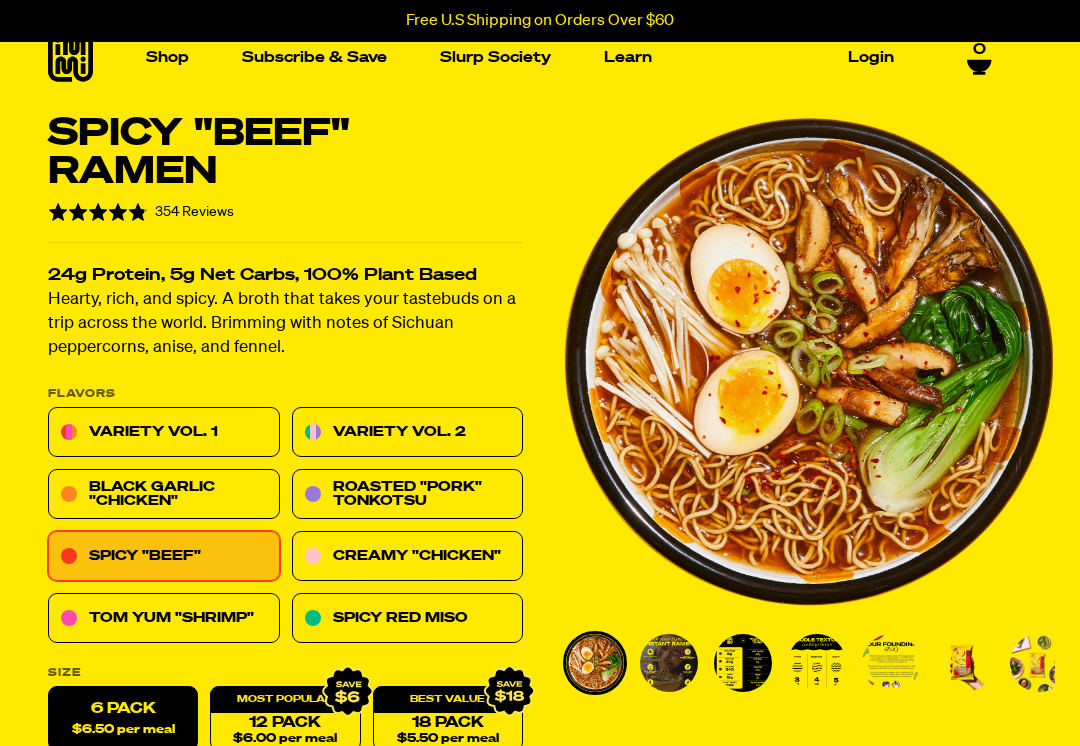 click on "Variety Vol. 1" at bounding box center (164, 433) 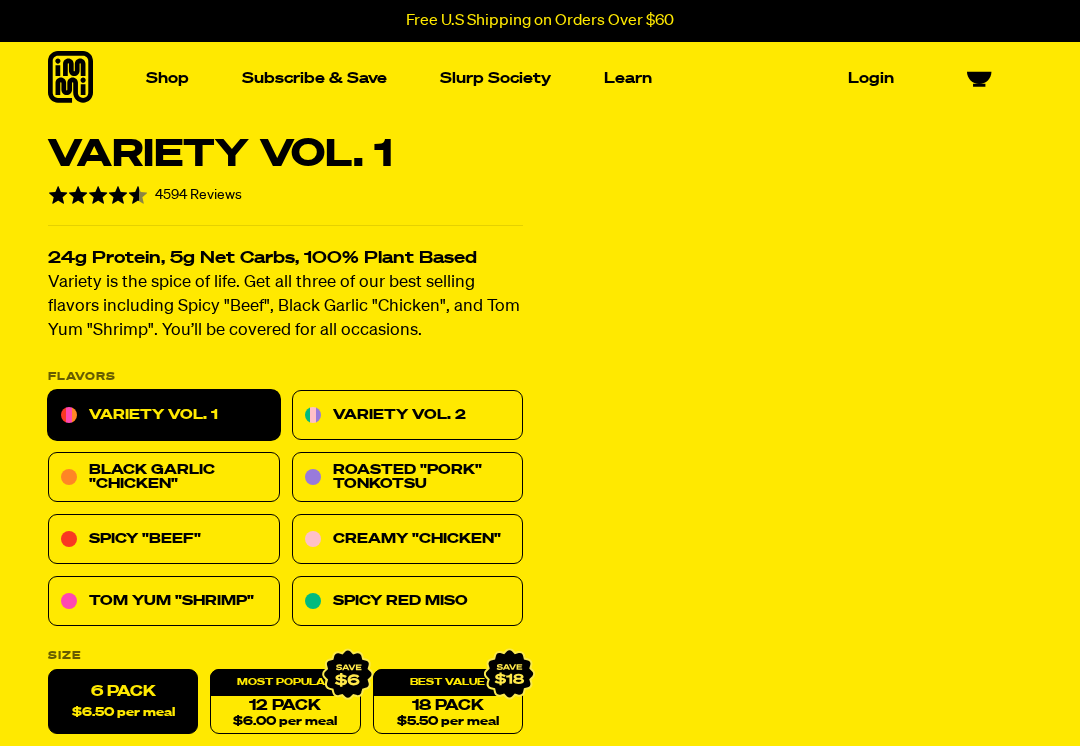 scroll, scrollTop: 0, scrollLeft: 0, axis: both 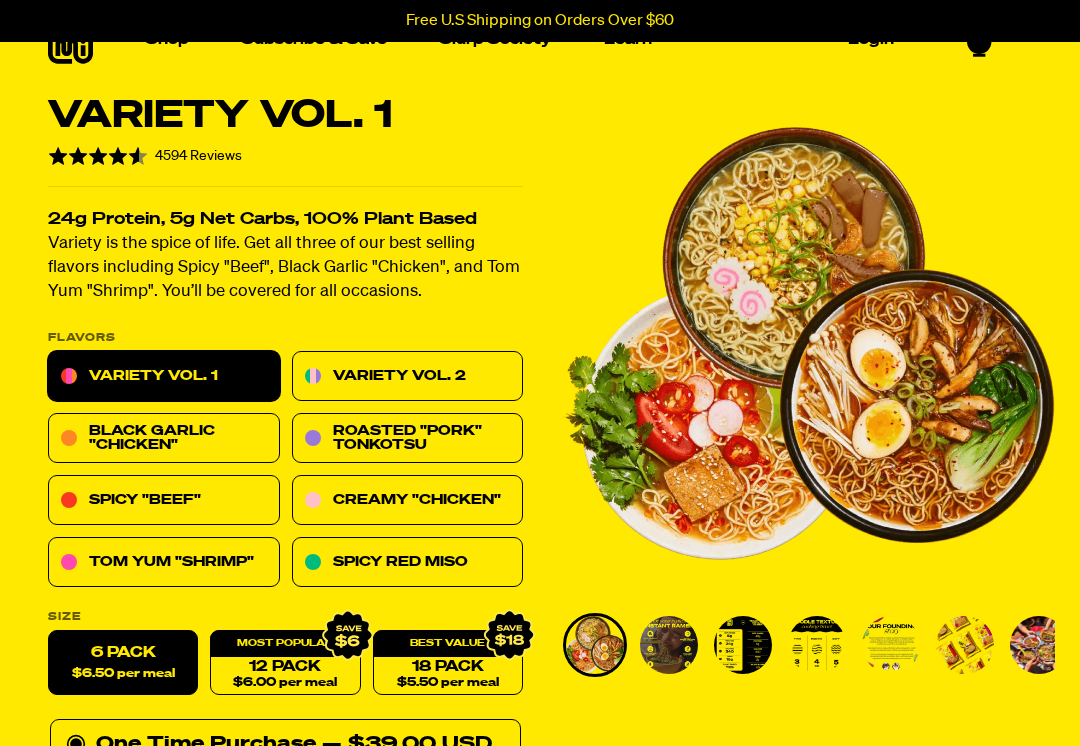 click on "Variety Vol. 2" at bounding box center (408, 377) 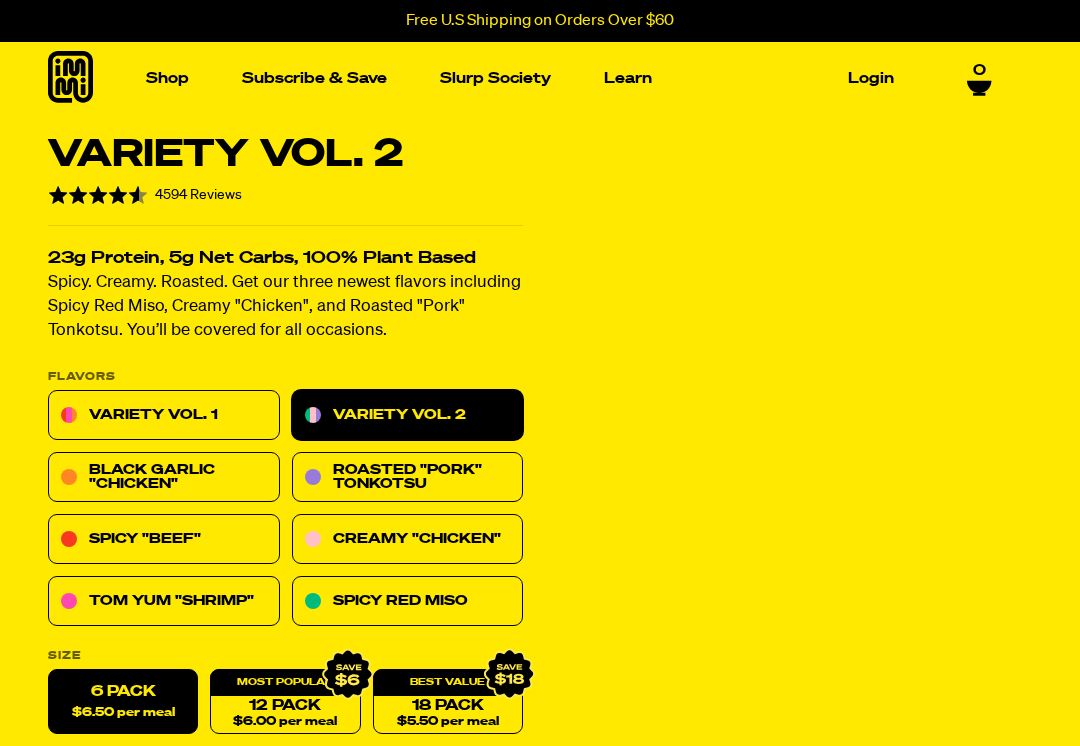 scroll, scrollTop: 0, scrollLeft: 0, axis: both 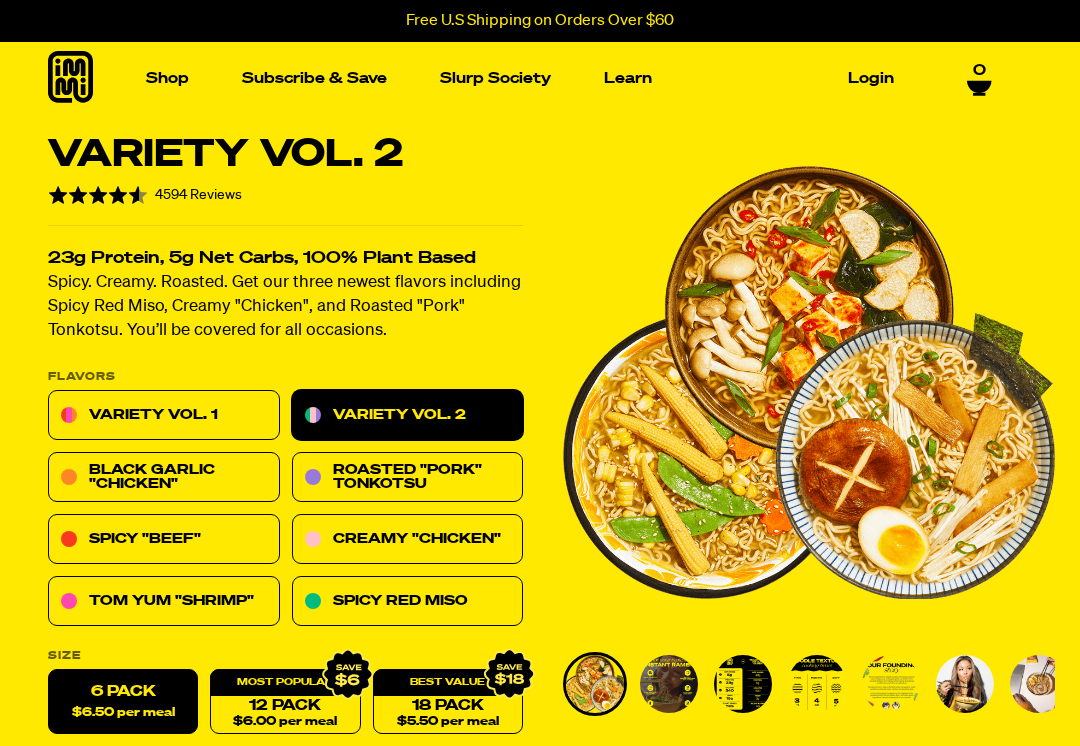 click on "Black Garlic "Chicken"" at bounding box center (164, 478) 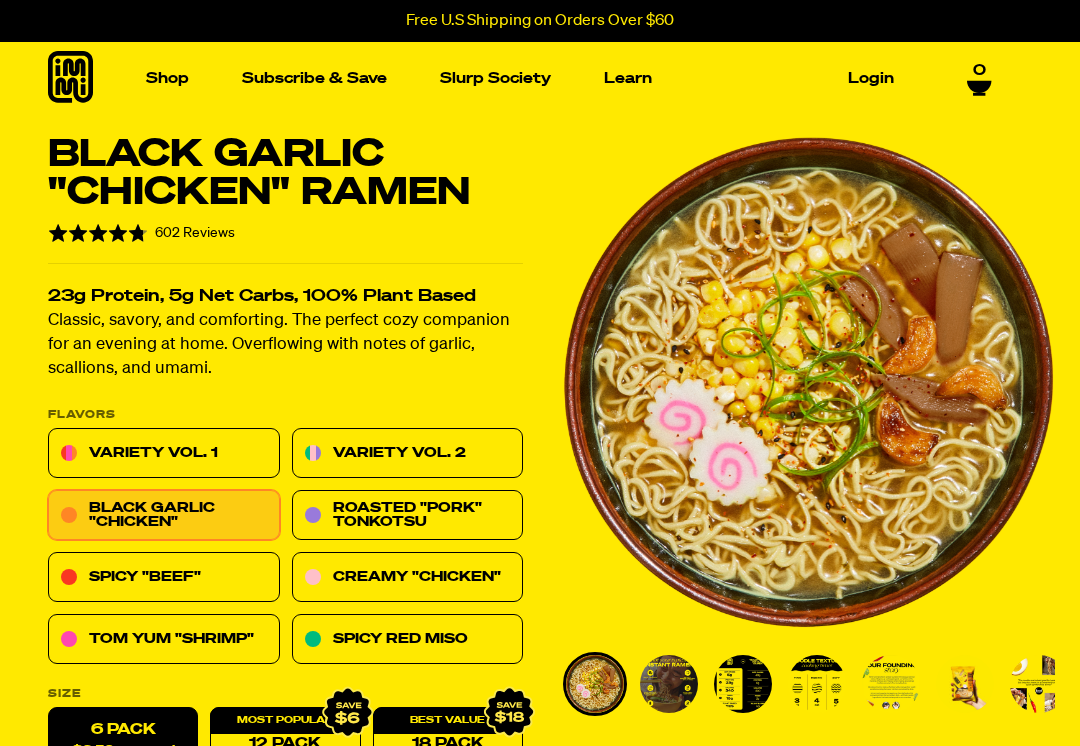 scroll, scrollTop: 0, scrollLeft: 0, axis: both 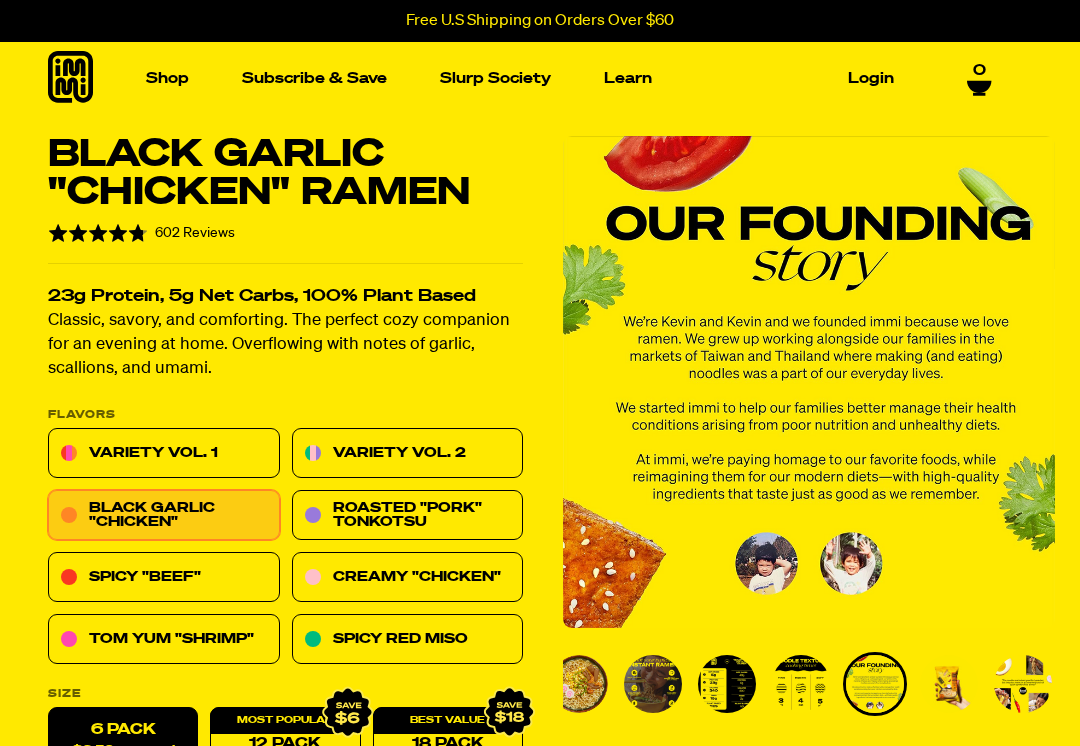 click at bounding box center [949, 684] 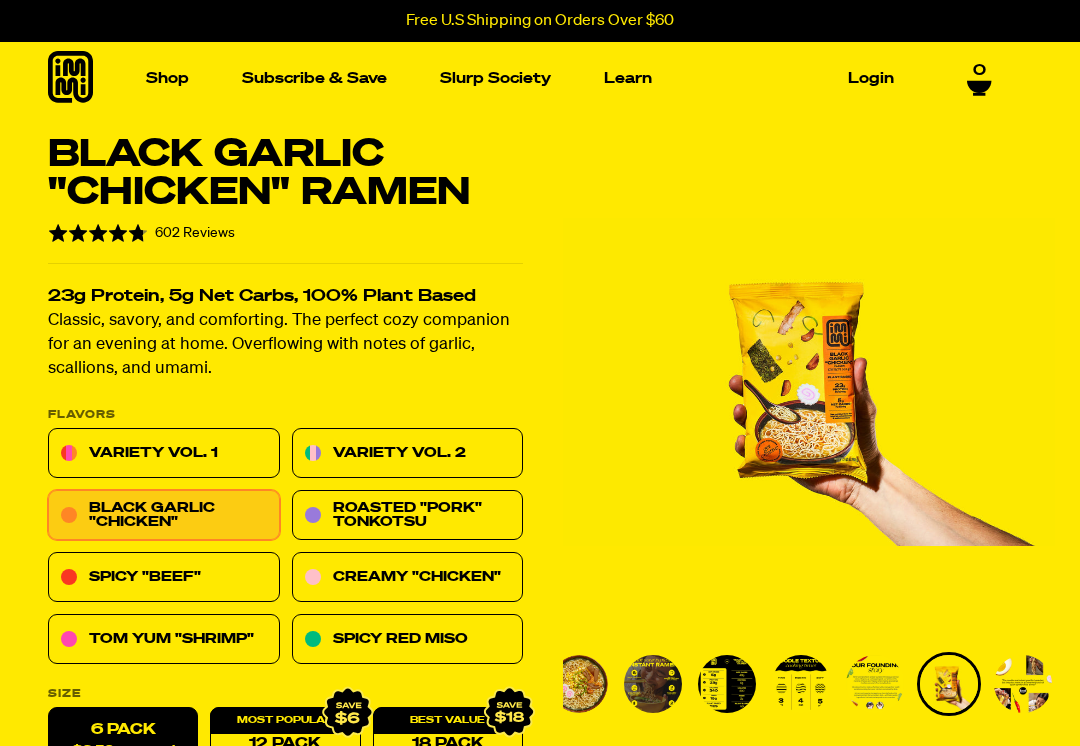 click at bounding box center [1023, 684] 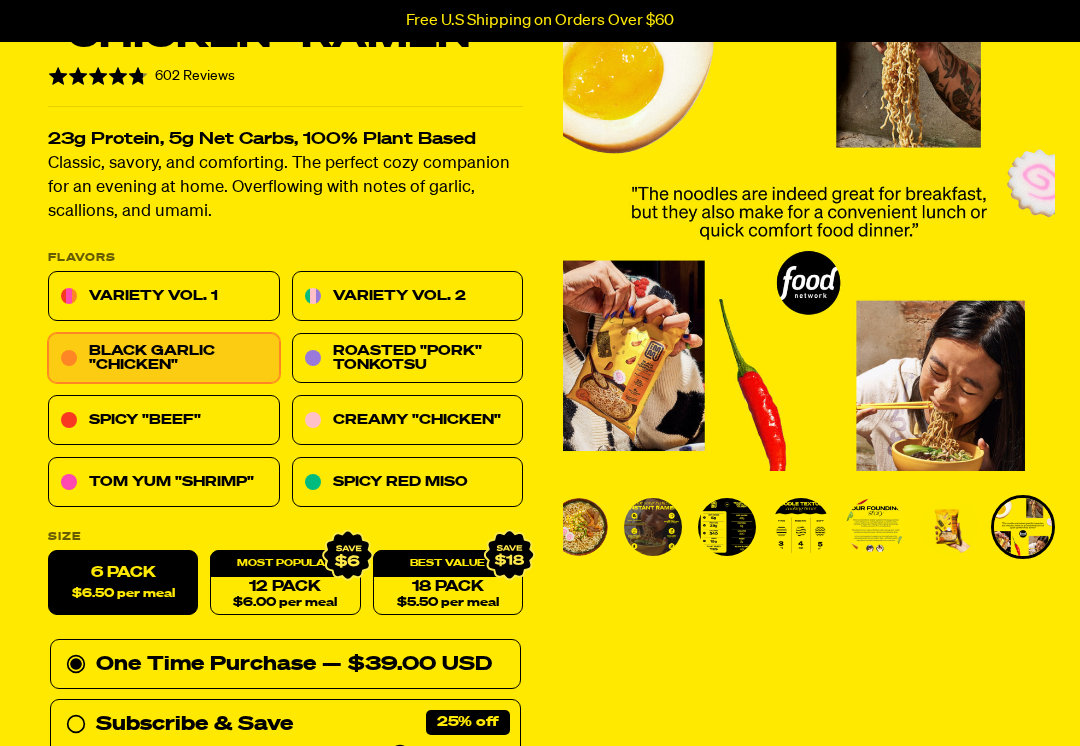 scroll, scrollTop: 156, scrollLeft: 0, axis: vertical 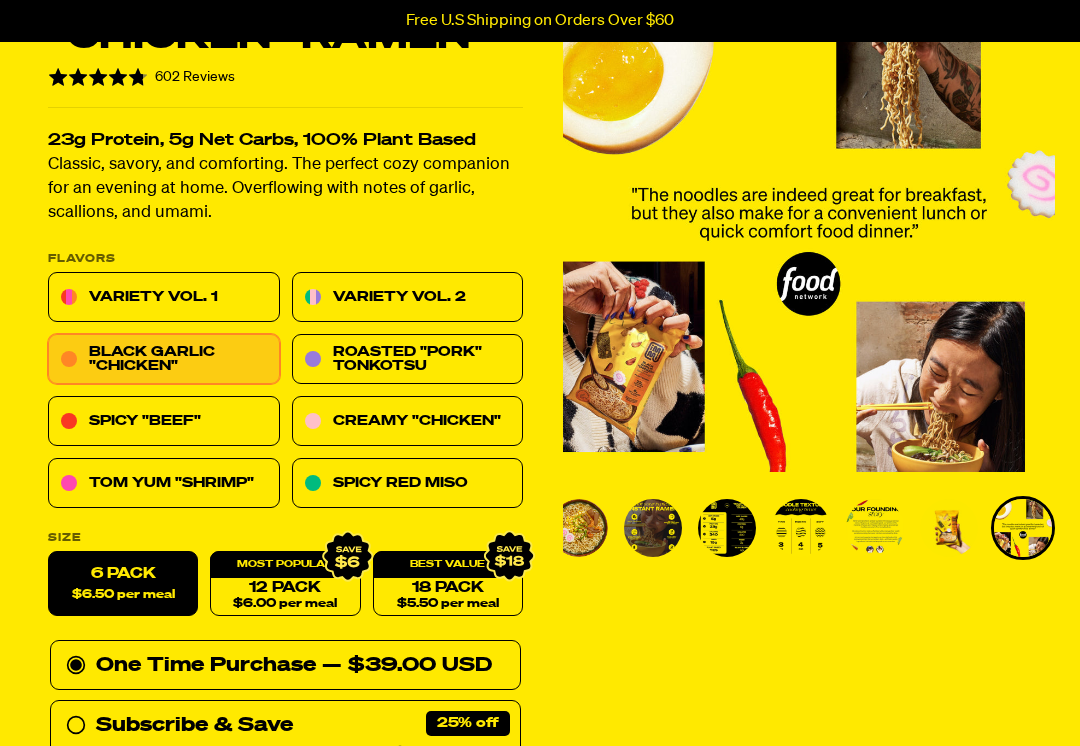 click on "Variety Vol. 2" at bounding box center [408, 298] 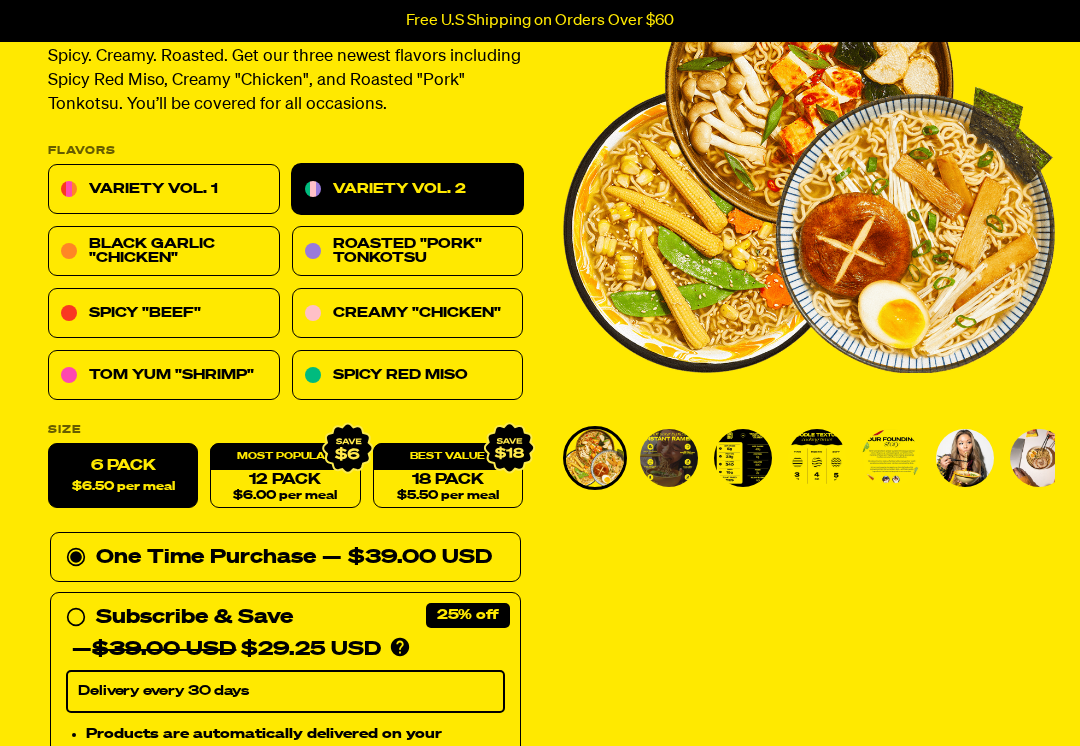 scroll, scrollTop: 0, scrollLeft: 0, axis: both 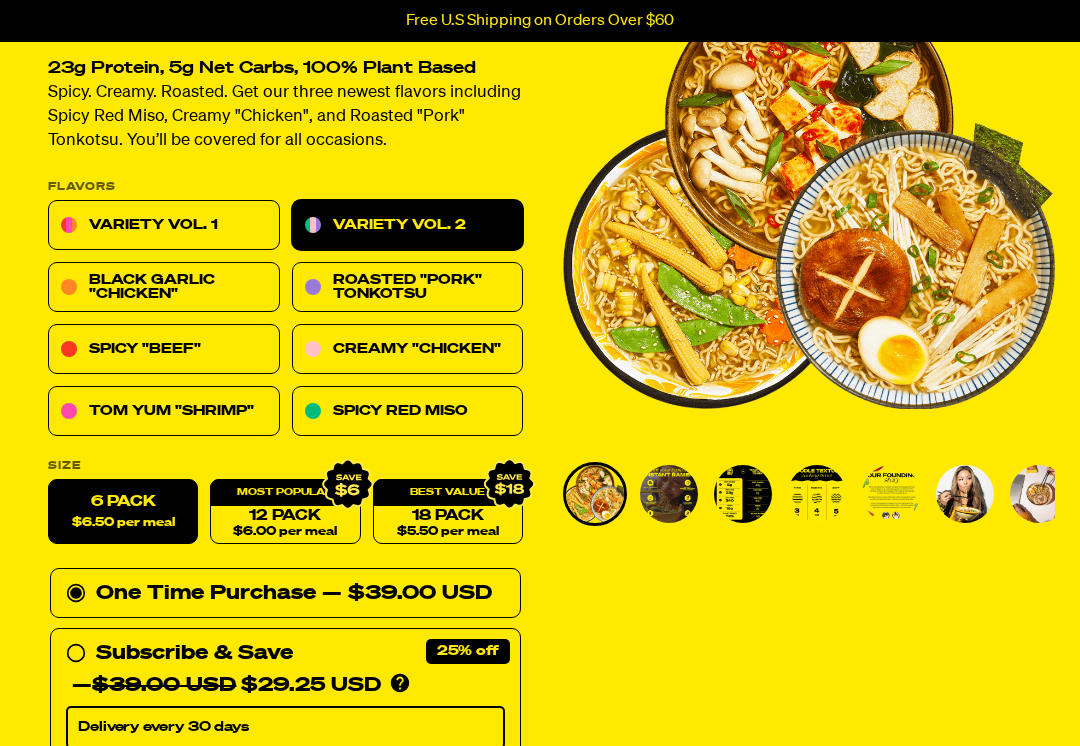 click on "12 Pack  $6.00 per meal" at bounding box center (285, 512) 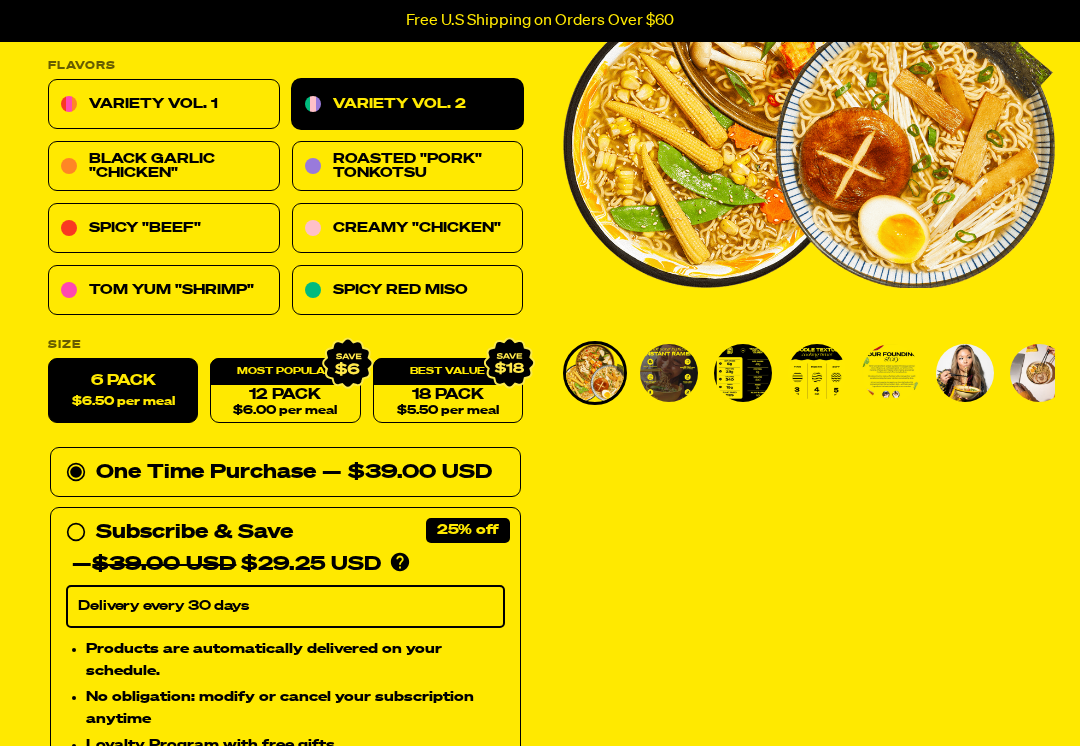scroll, scrollTop: 309, scrollLeft: 0, axis: vertical 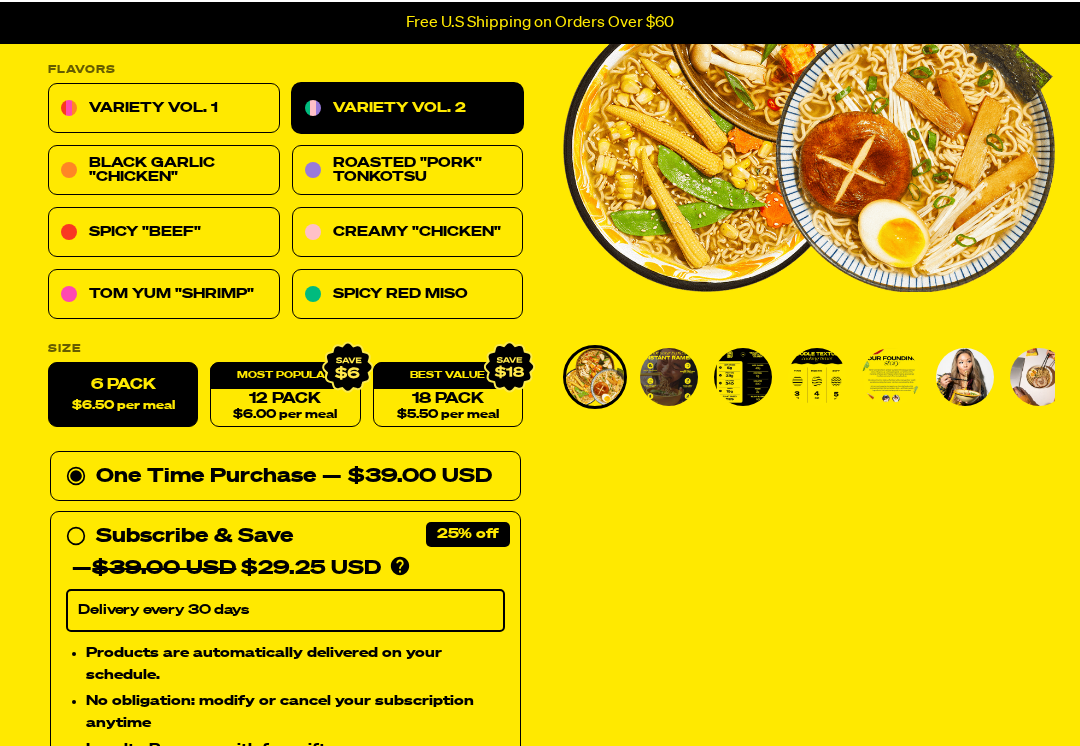 click on "12 Pack  $6.00 per meal" at bounding box center [285, 393] 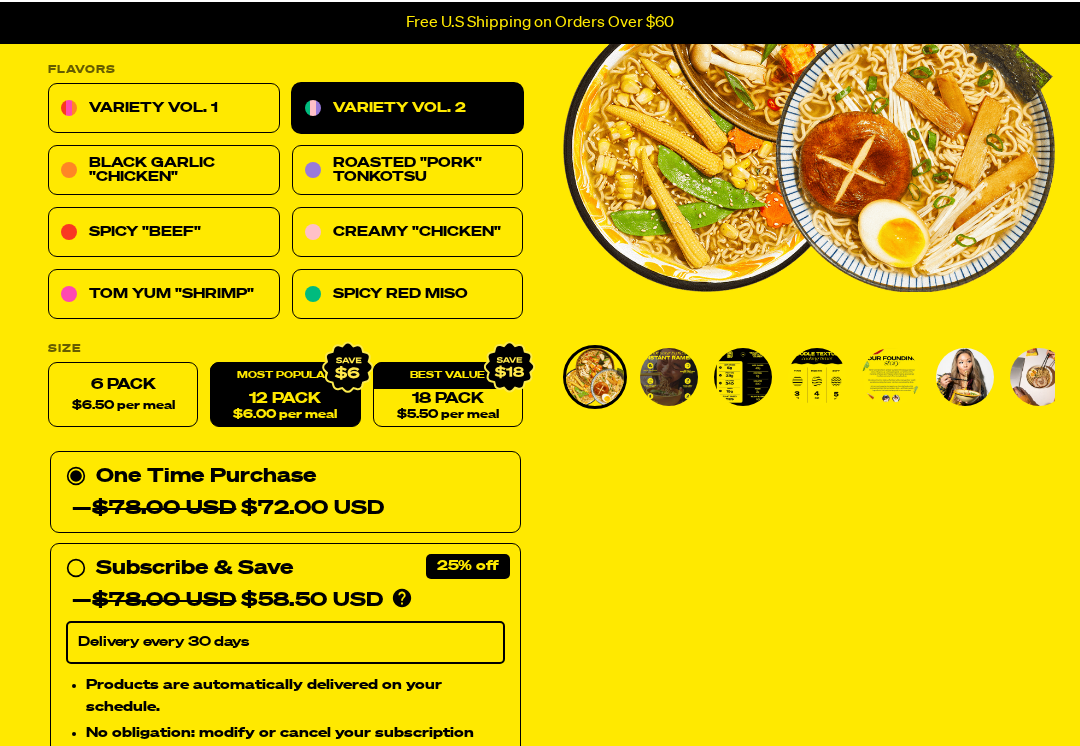 scroll, scrollTop: 307, scrollLeft: 0, axis: vertical 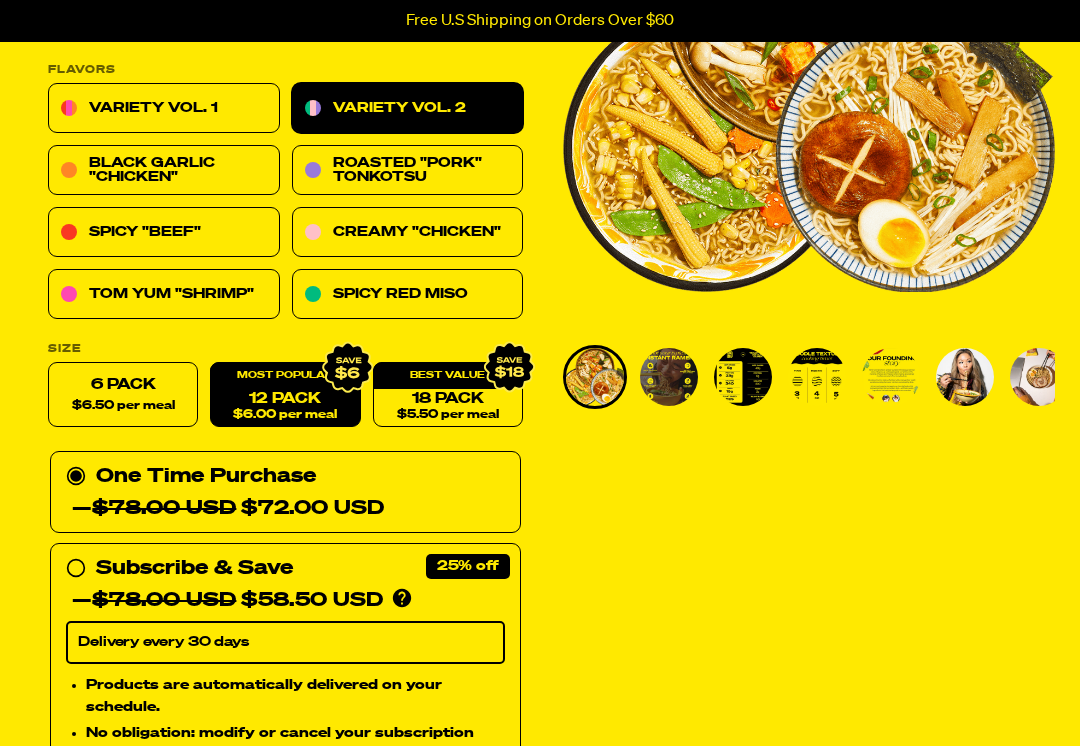 click on "6 Pack $6.50 per meal" at bounding box center (123, 395) 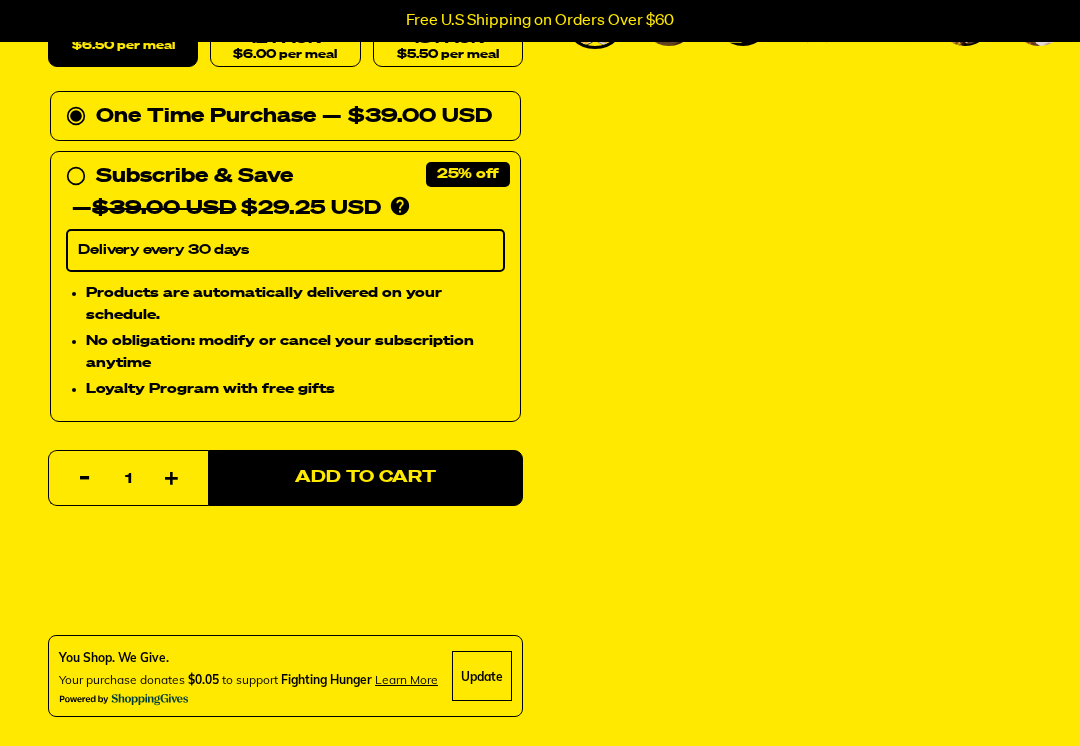 scroll, scrollTop: 667, scrollLeft: 0, axis: vertical 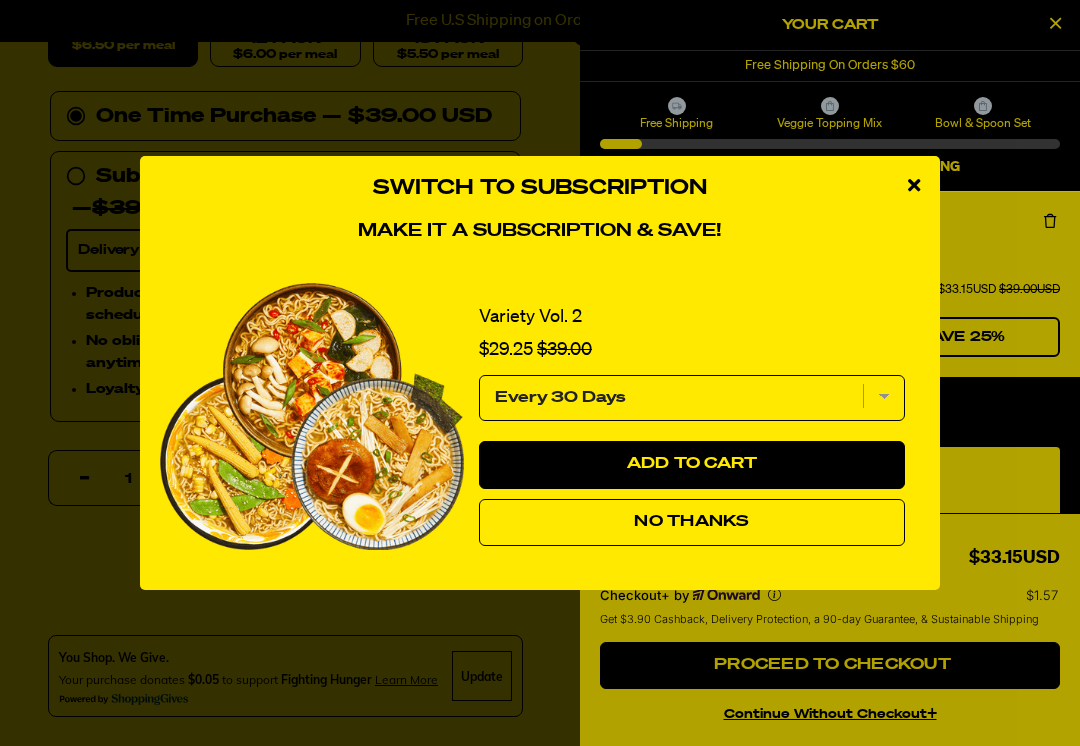 click on "No Thanks" at bounding box center (691, 522) 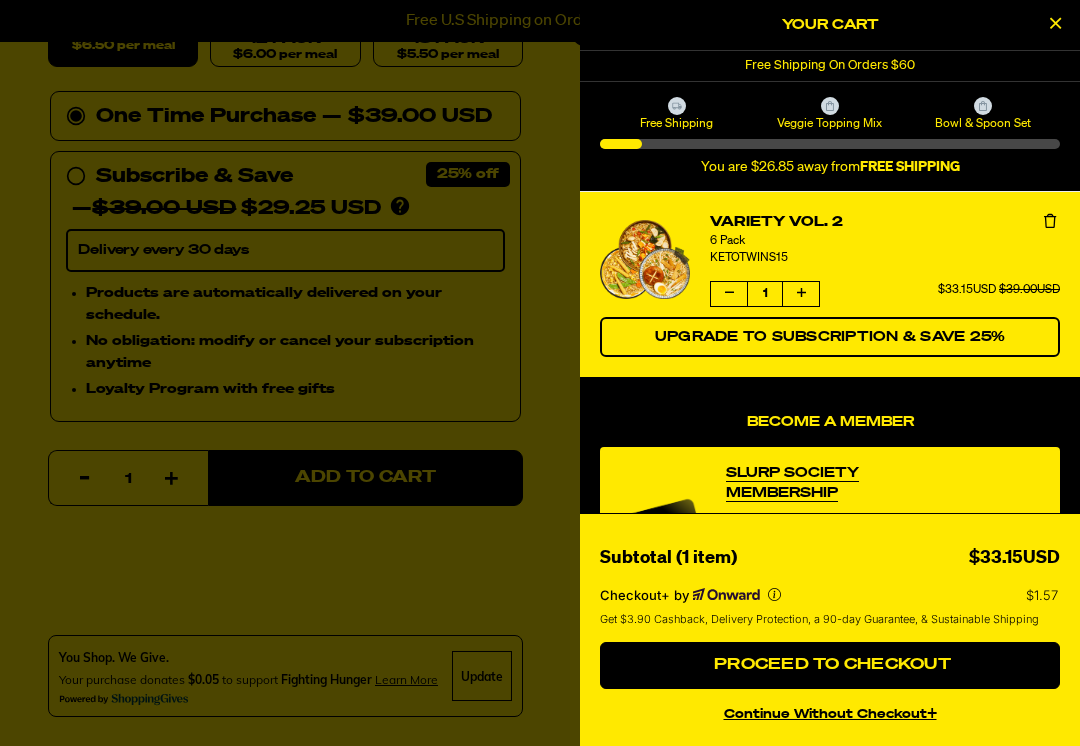scroll, scrollTop: 0, scrollLeft: 0, axis: both 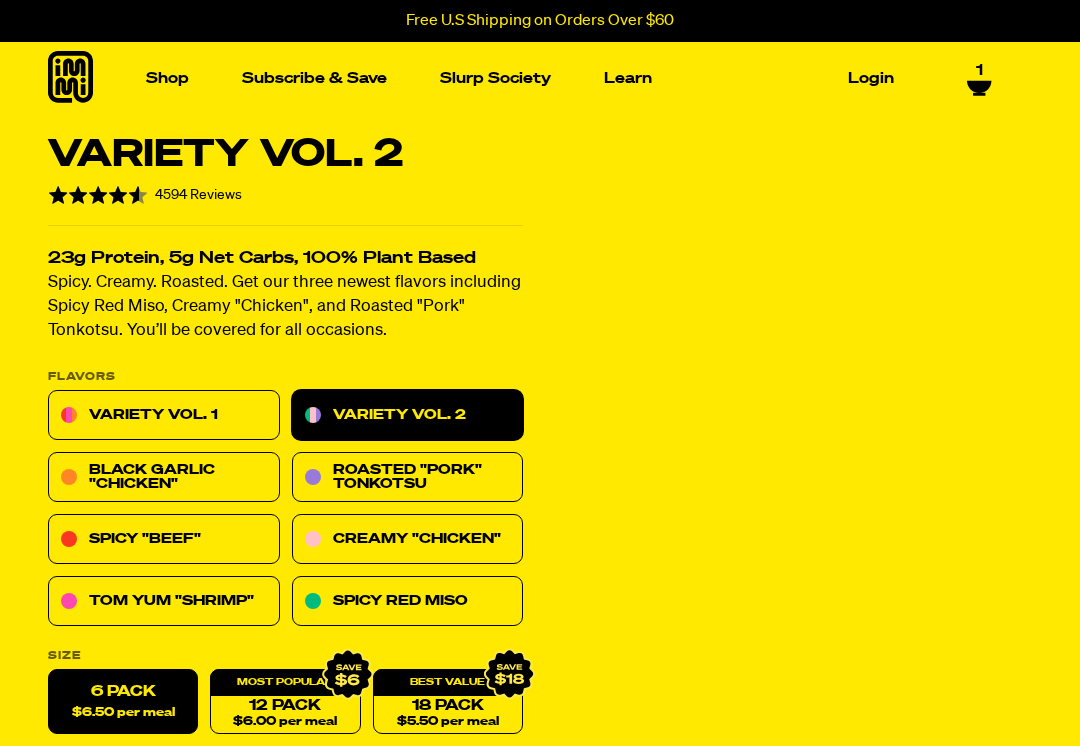 select 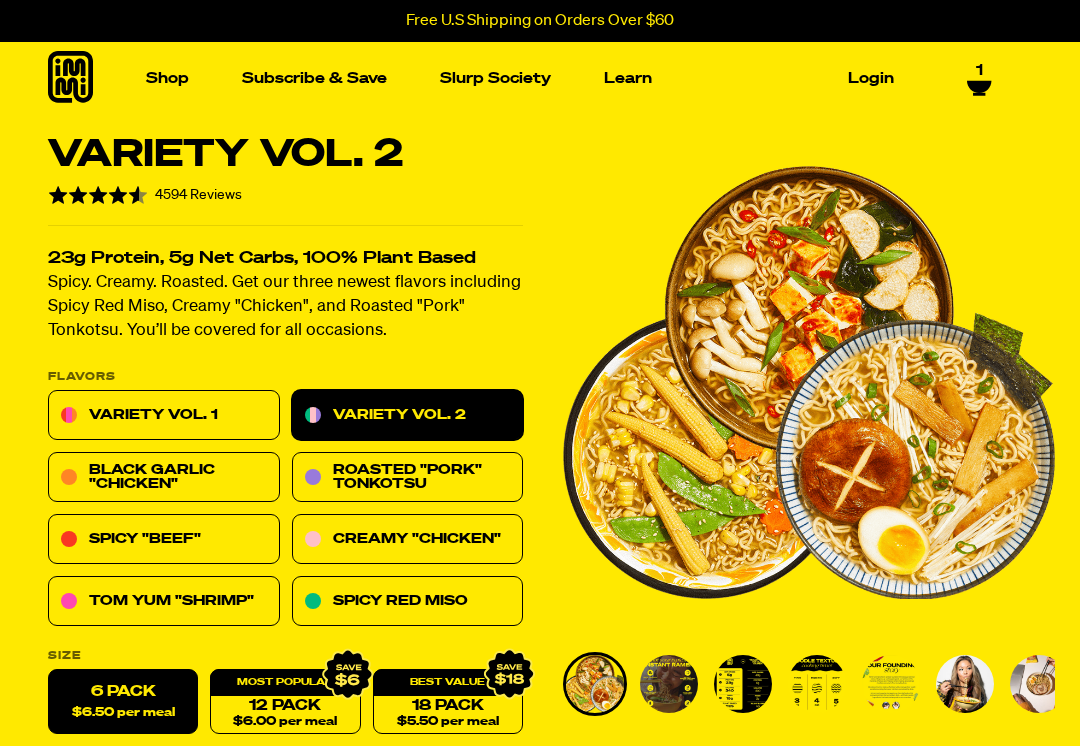 scroll, scrollTop: 0, scrollLeft: 0, axis: both 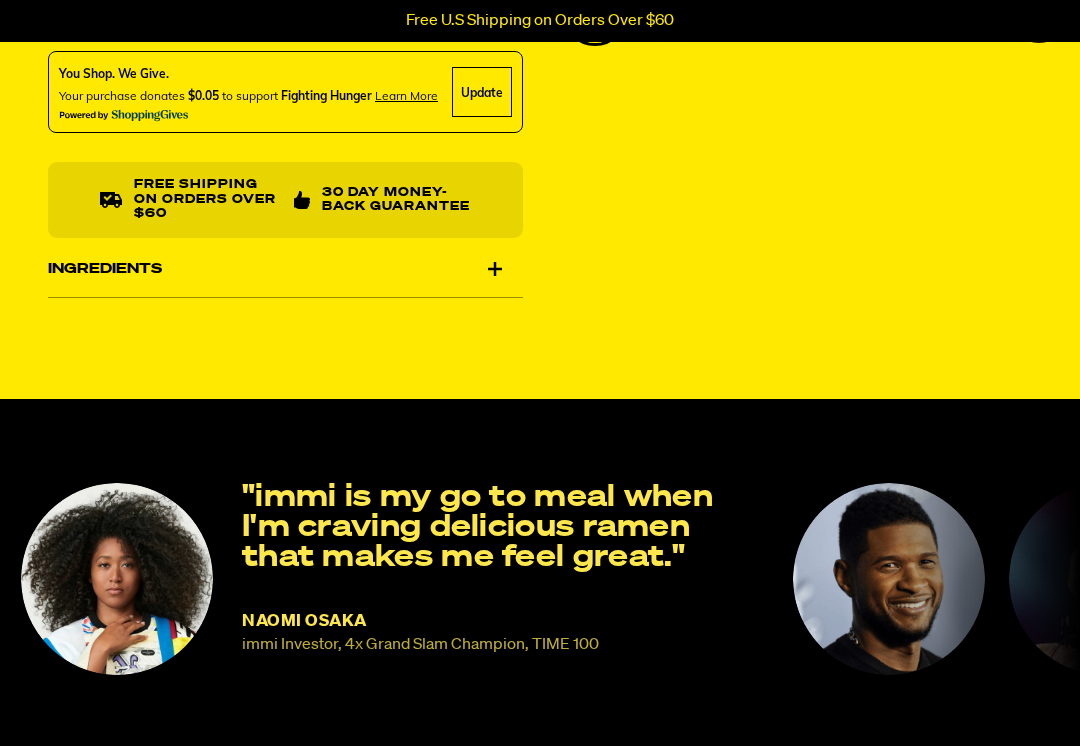 click on "Ingredients" at bounding box center [285, 269] 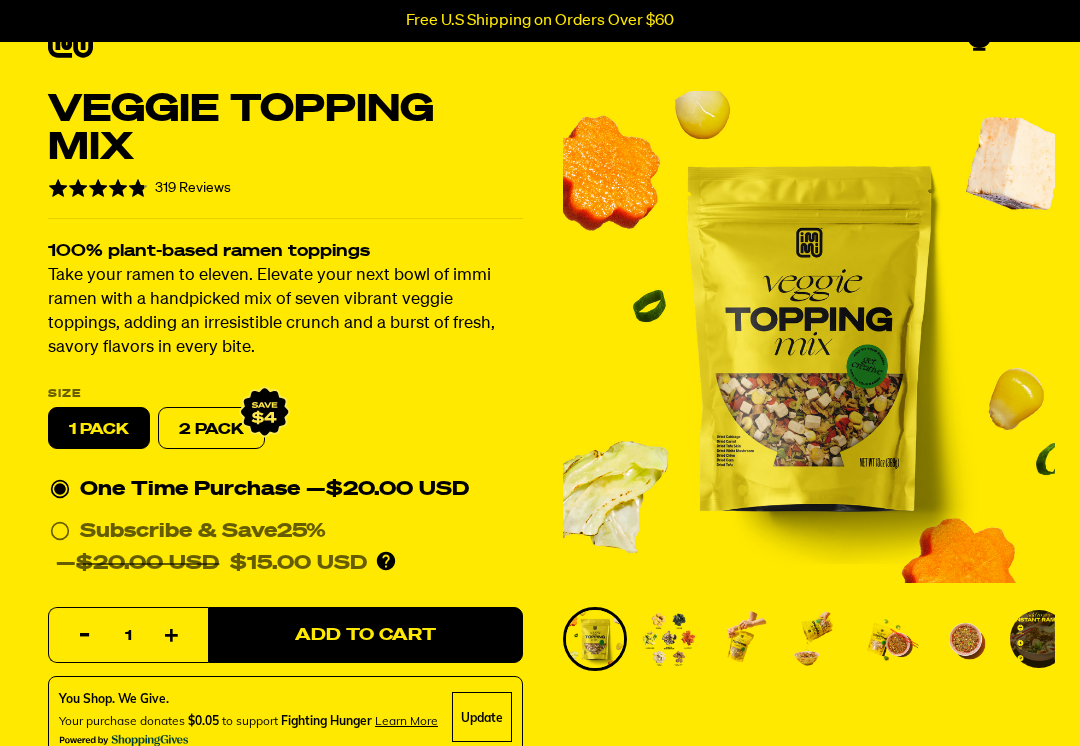 scroll, scrollTop: 44, scrollLeft: 0, axis: vertical 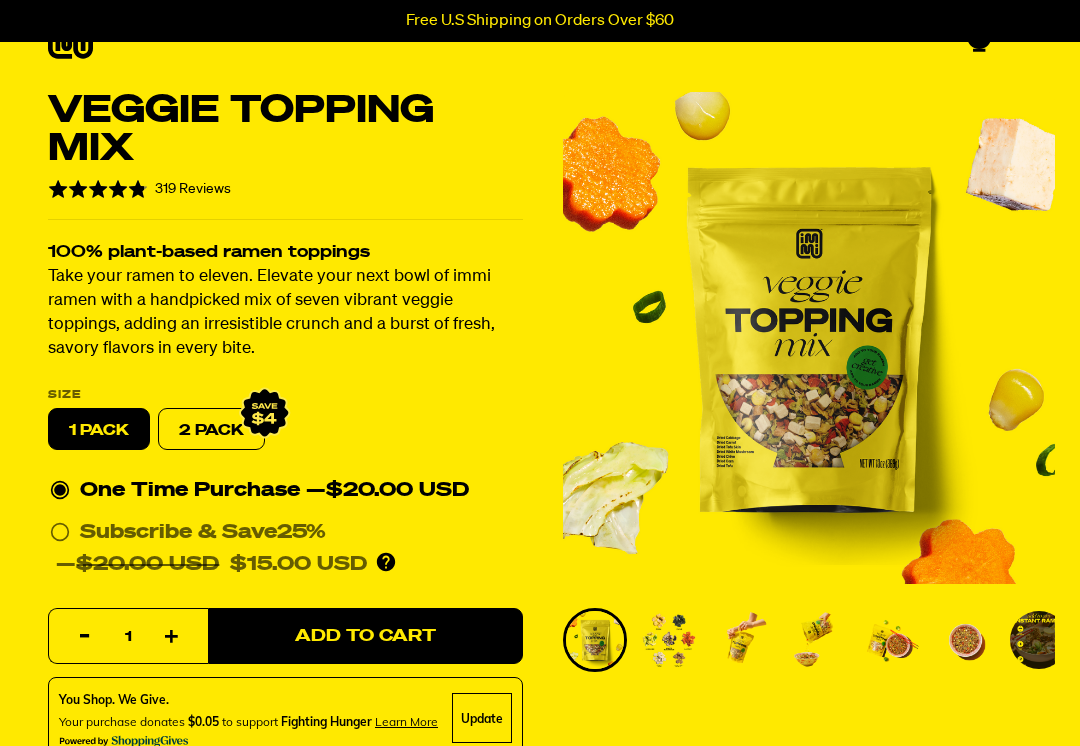 click on "Size           1 PACK               2 PACK                                        One Time Purchase   —  $20.00 USD                                Subscribe & Save  25%    —  $20.00 USD   $15.00 USD     You'll receive your selected flavor and pack size every month at a discounted price.  Create an account to manage your subscription including: skipping, changing delivery frequency, or canceling.          Delivery every 30 days                    Quantity
Reduce item quantity by one
1
Increase item quantity by one
Add to Cart        sold in the last hour                       ?   Your customers will not see this widget until you set theme sections as your integration here:  Campaign Manager            ?   Your customers will not see this widget until you set your campaign to on:  Campaign Manager              ?  App Manager     Deactivate Preview               You Shop. We Give.         $0.05" at bounding box center (285, 627) 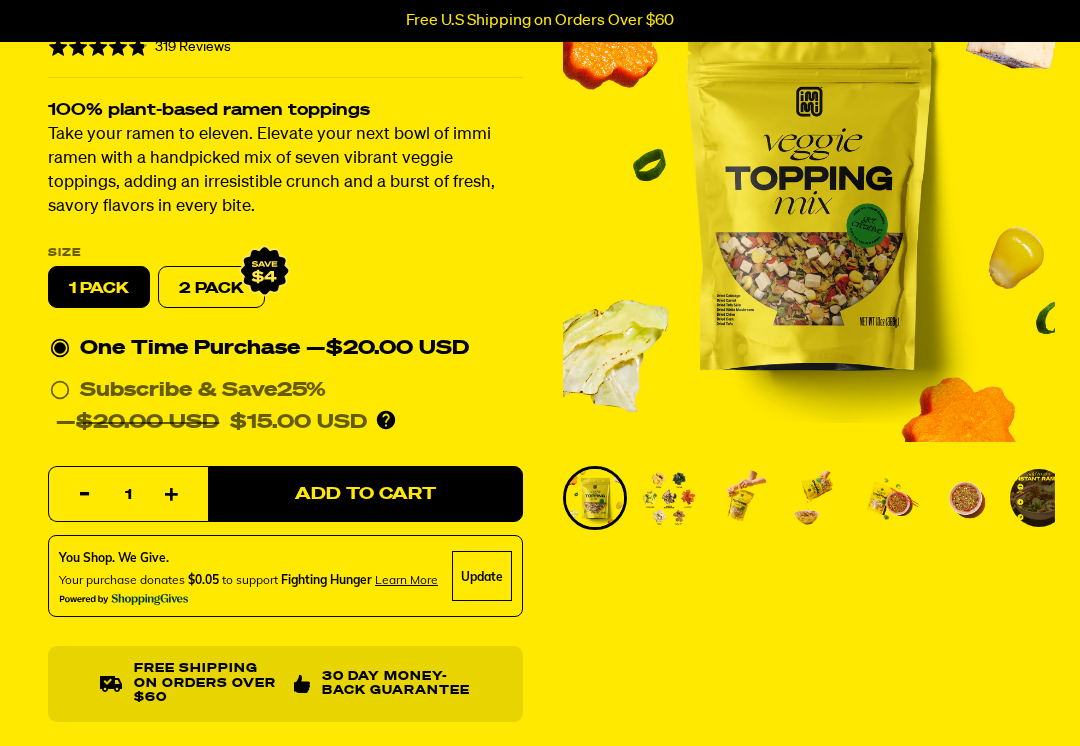 scroll, scrollTop: 0, scrollLeft: 0, axis: both 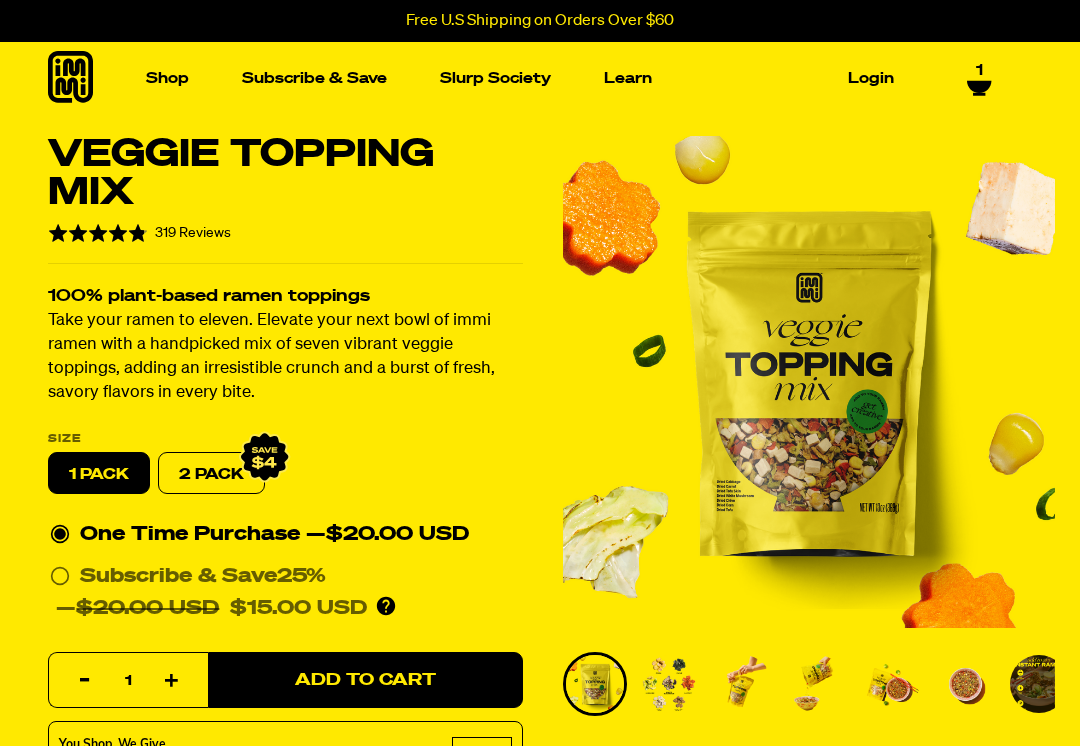click 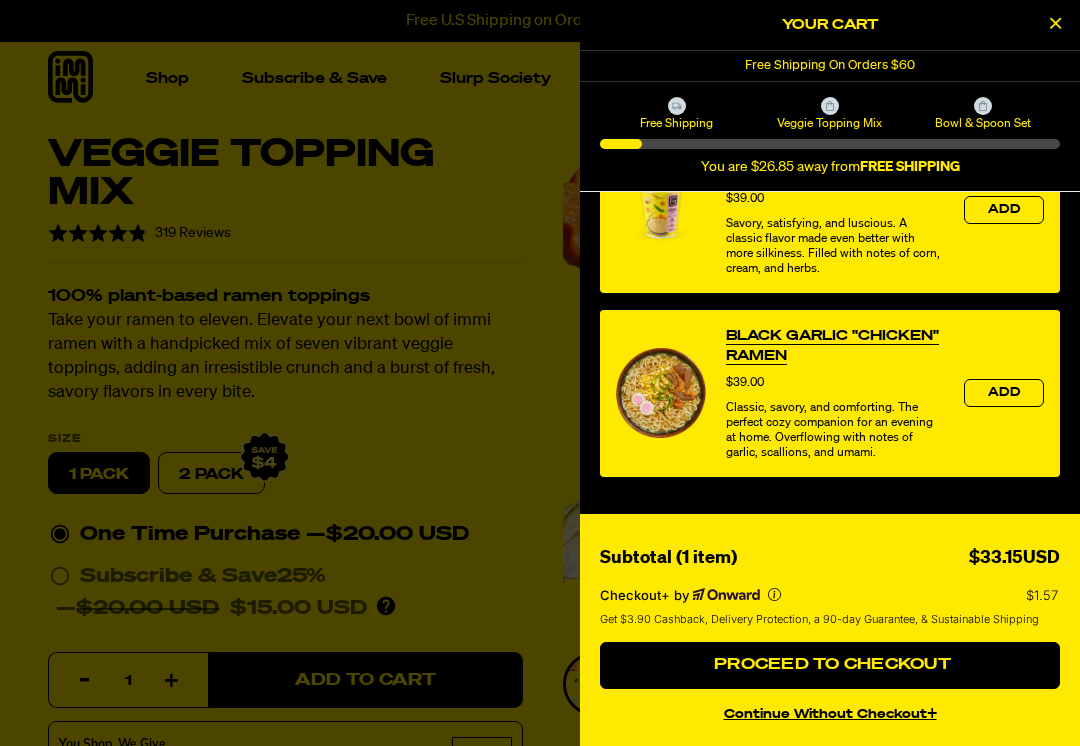 scroll, scrollTop: 946, scrollLeft: 0, axis: vertical 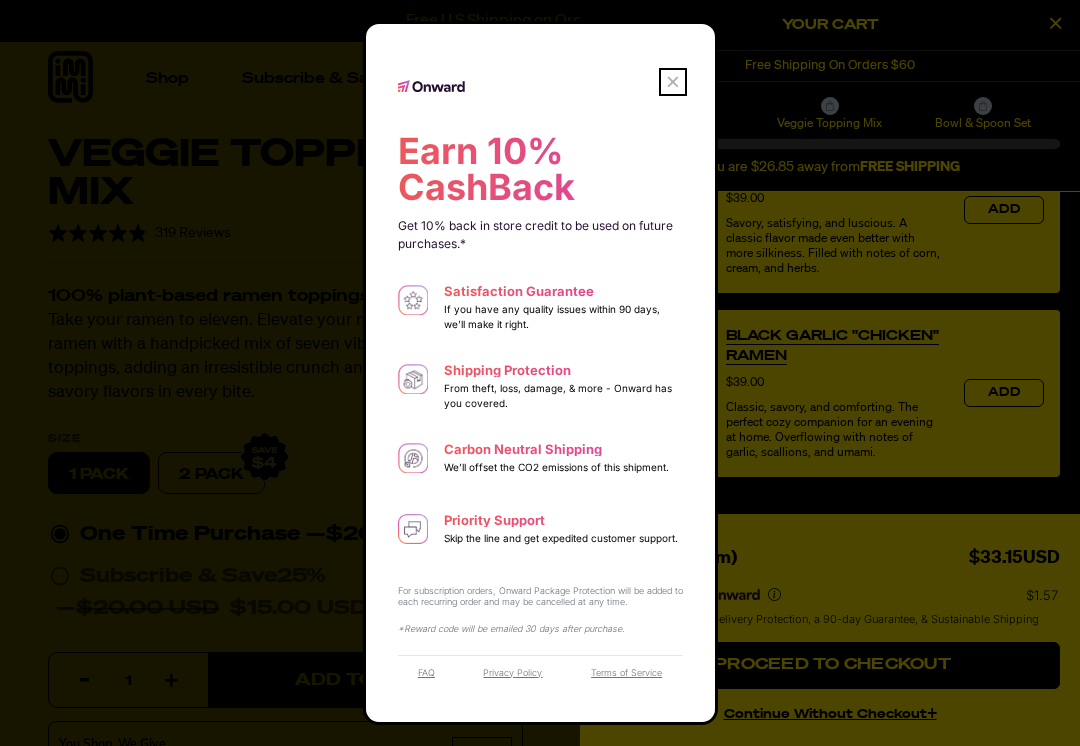 click 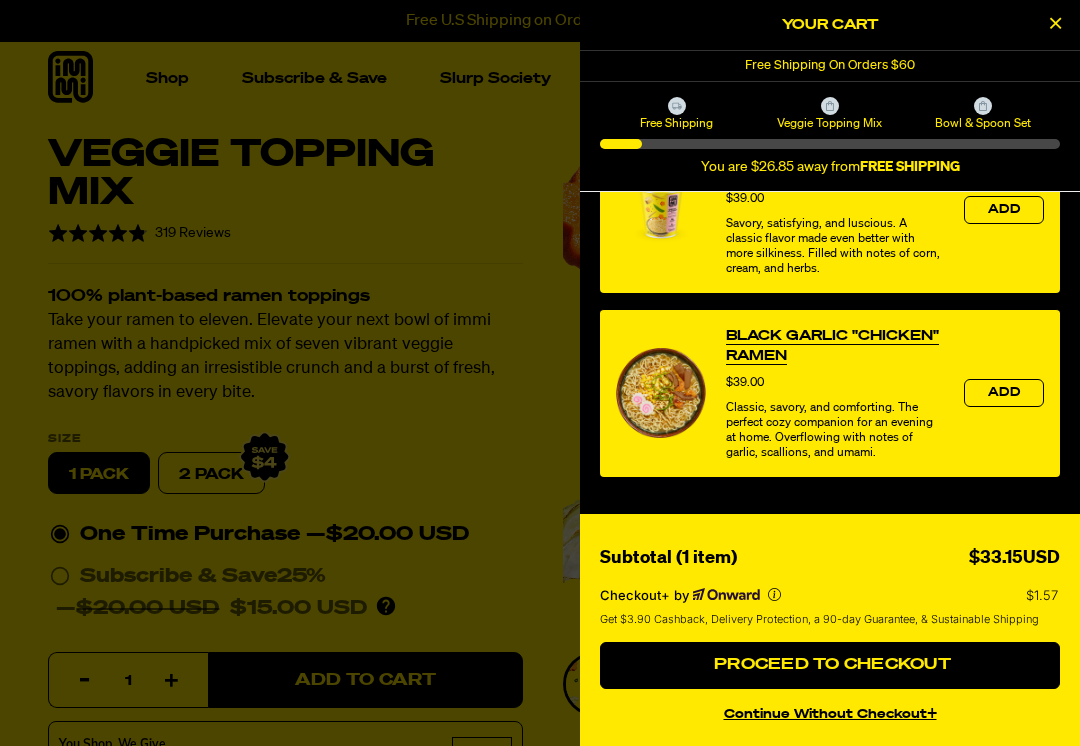 click on "Proceed to Checkout" at bounding box center [830, 665] 